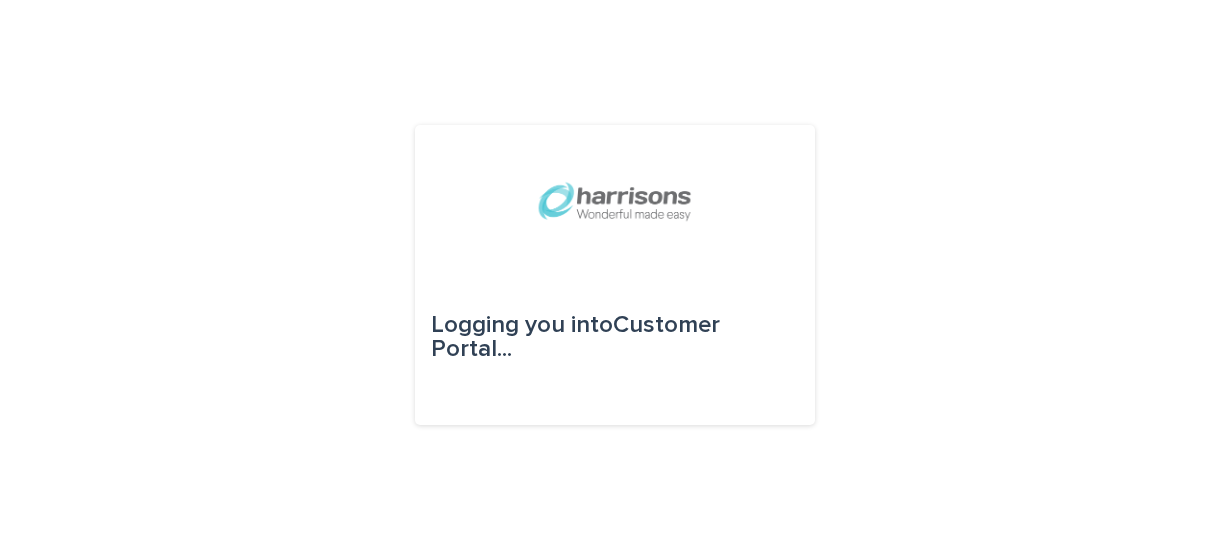 scroll, scrollTop: 0, scrollLeft: 0, axis: both 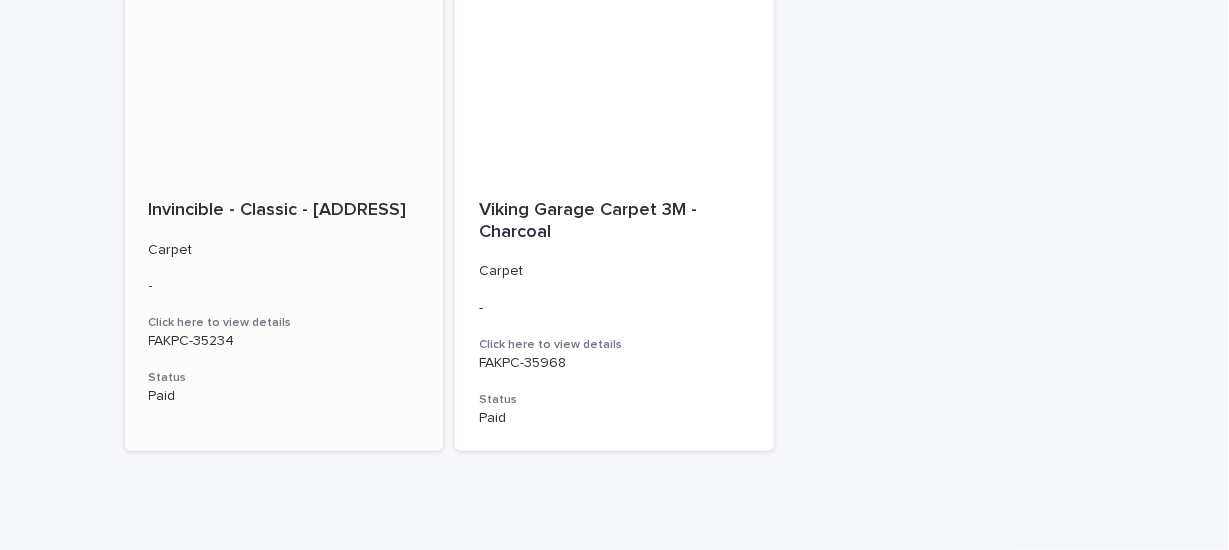 click on "Click here to view details" at bounding box center (284, 323) 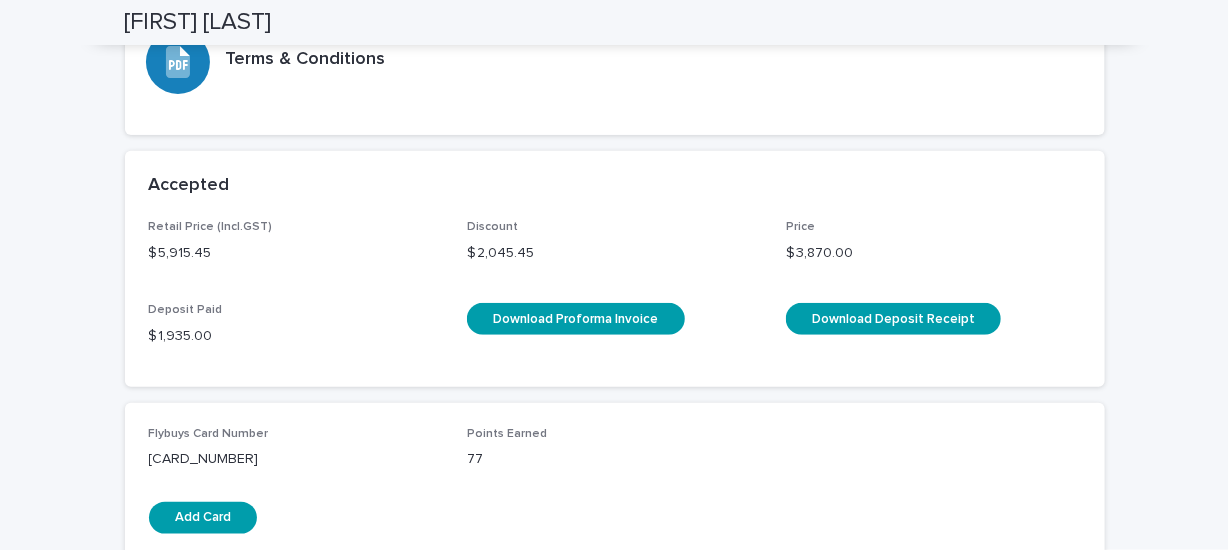 scroll, scrollTop: 3459, scrollLeft: 0, axis: vertical 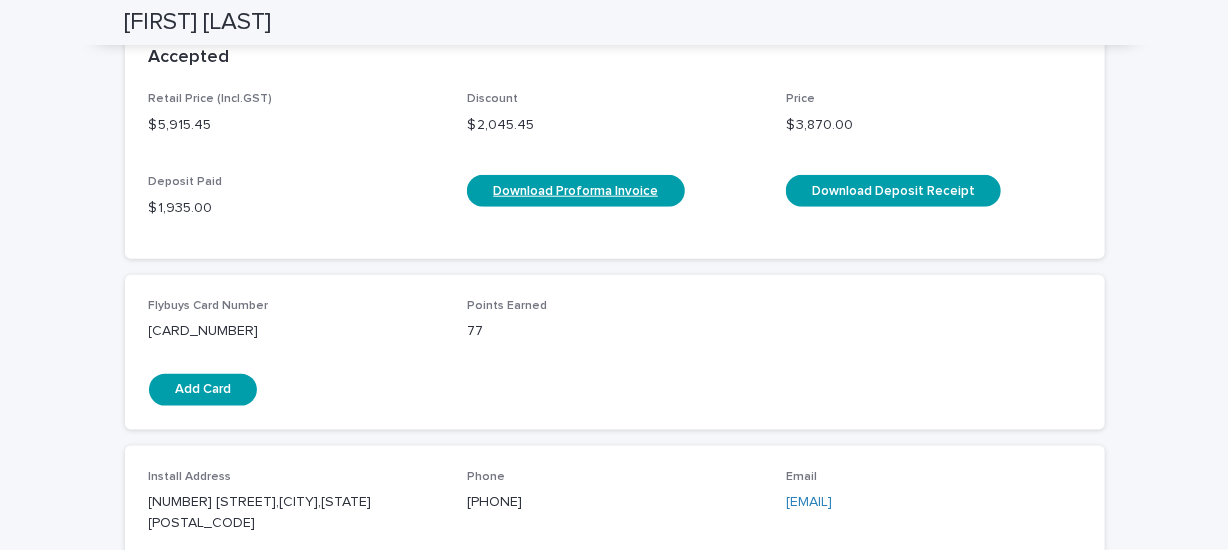 click on "Download Proforma Invoice" at bounding box center (575, 191) 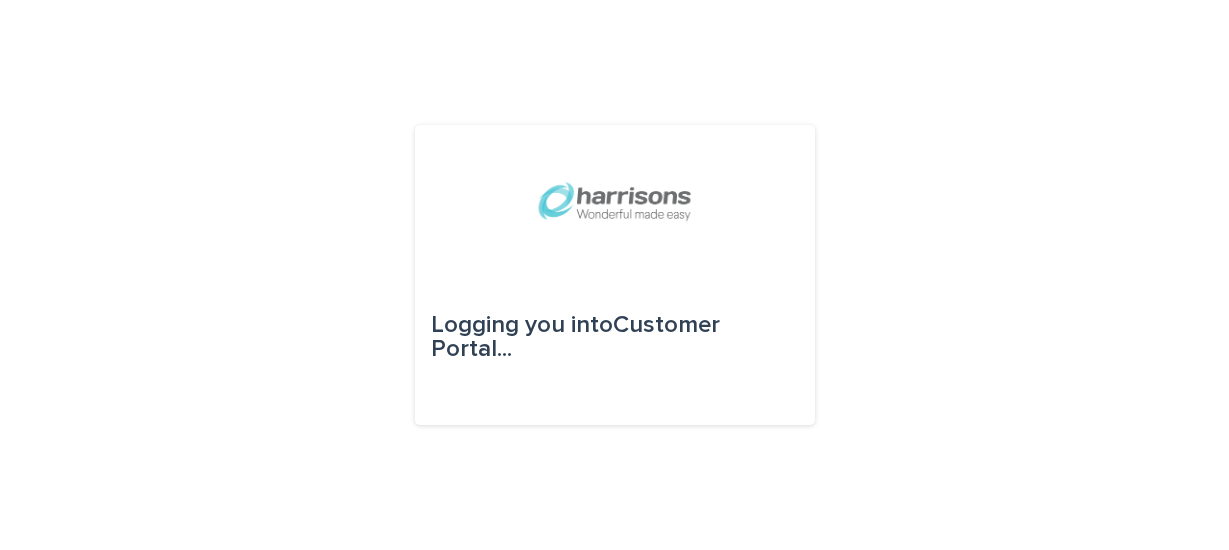 scroll, scrollTop: 0, scrollLeft: 0, axis: both 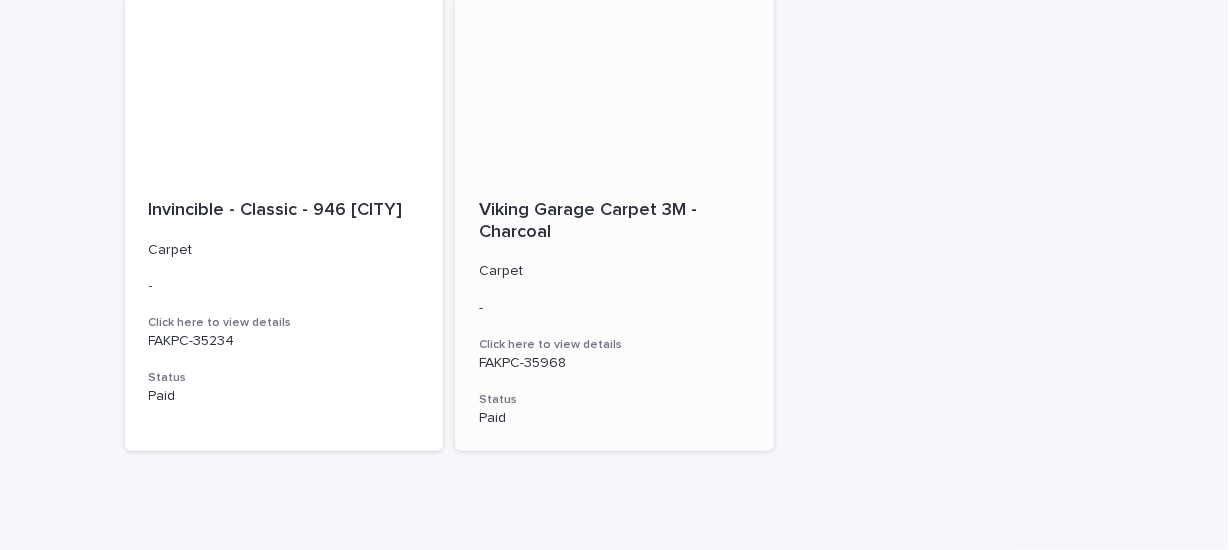 click on "FAKPC-35968" at bounding box center [614, 363] 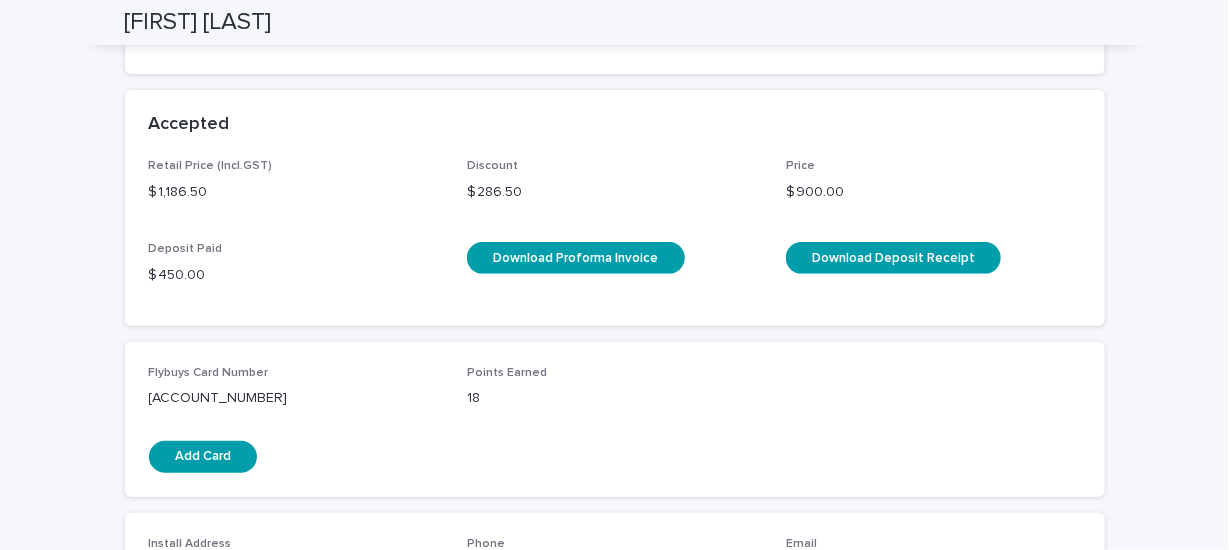 scroll, scrollTop: 2899, scrollLeft: 0, axis: vertical 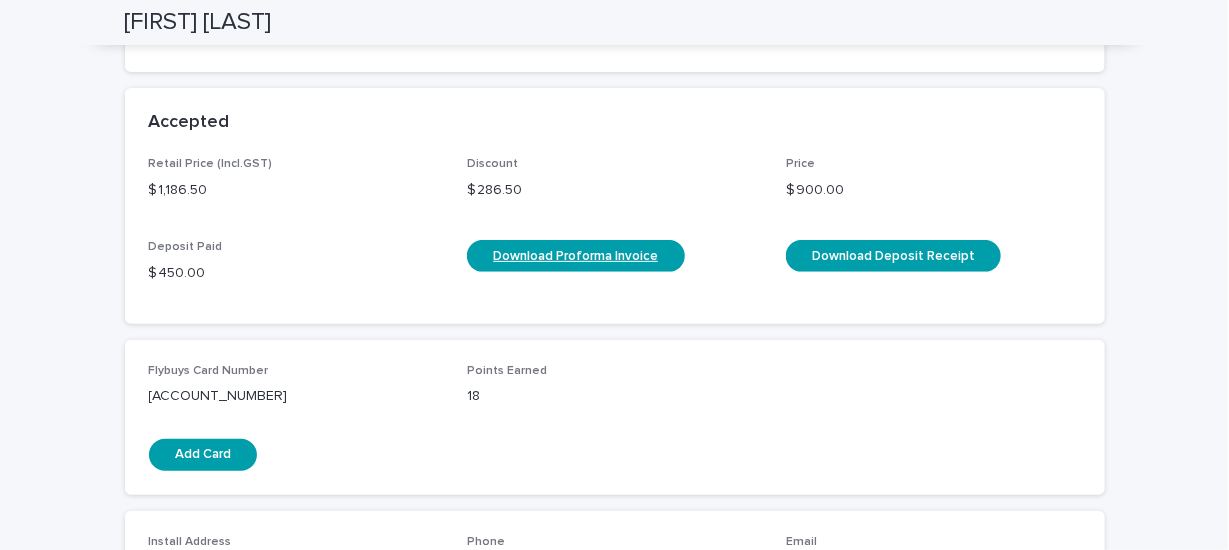 click on "Download Proforma Invoice" at bounding box center [575, 256] 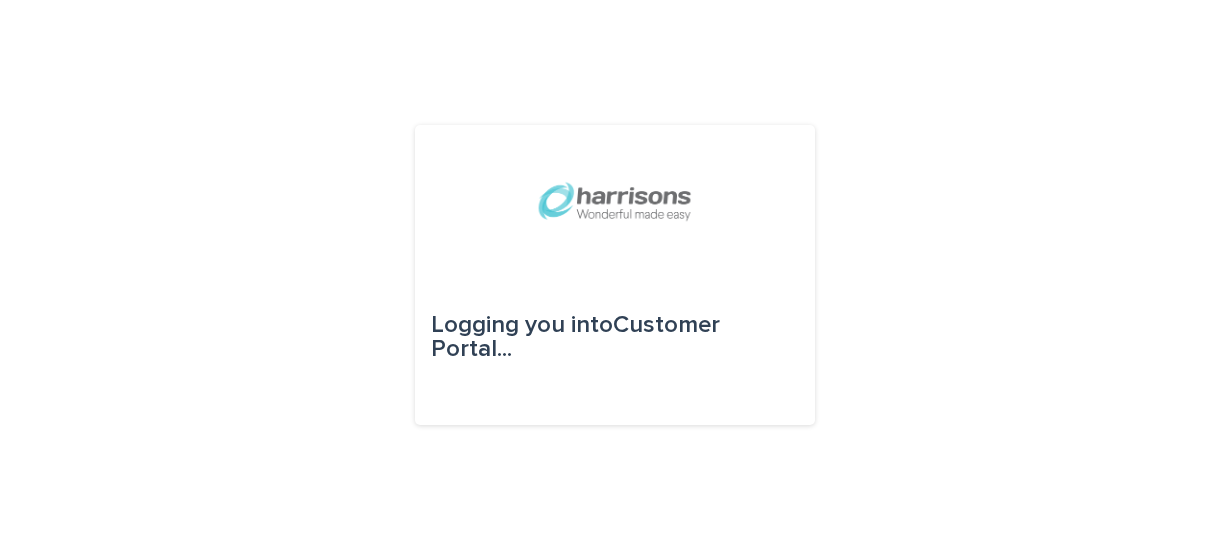 scroll, scrollTop: 0, scrollLeft: 0, axis: both 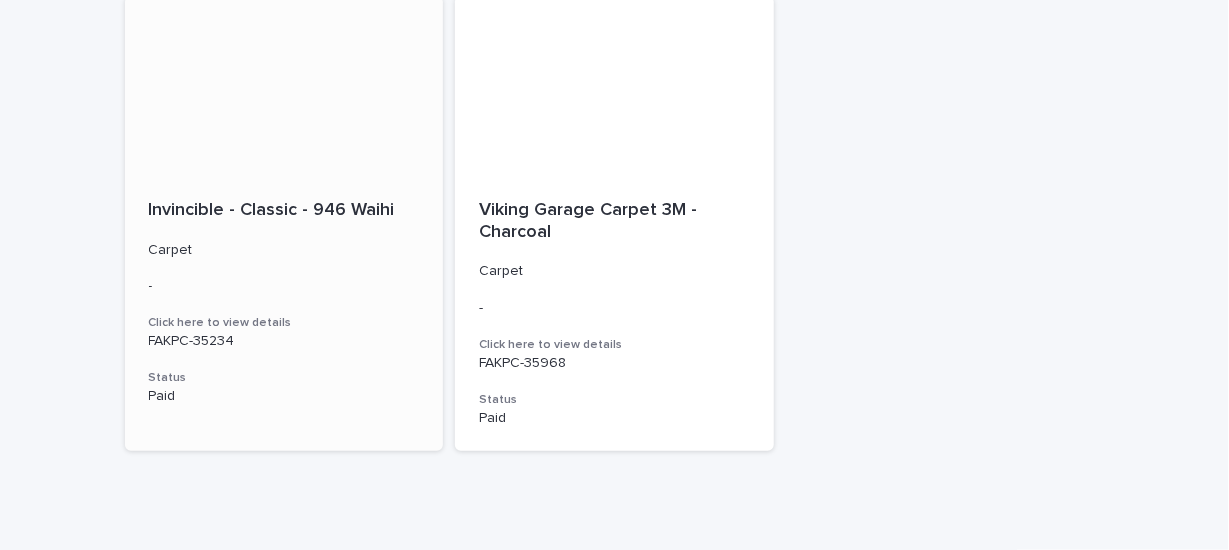 click on "Click here to view details" at bounding box center [284, 323] 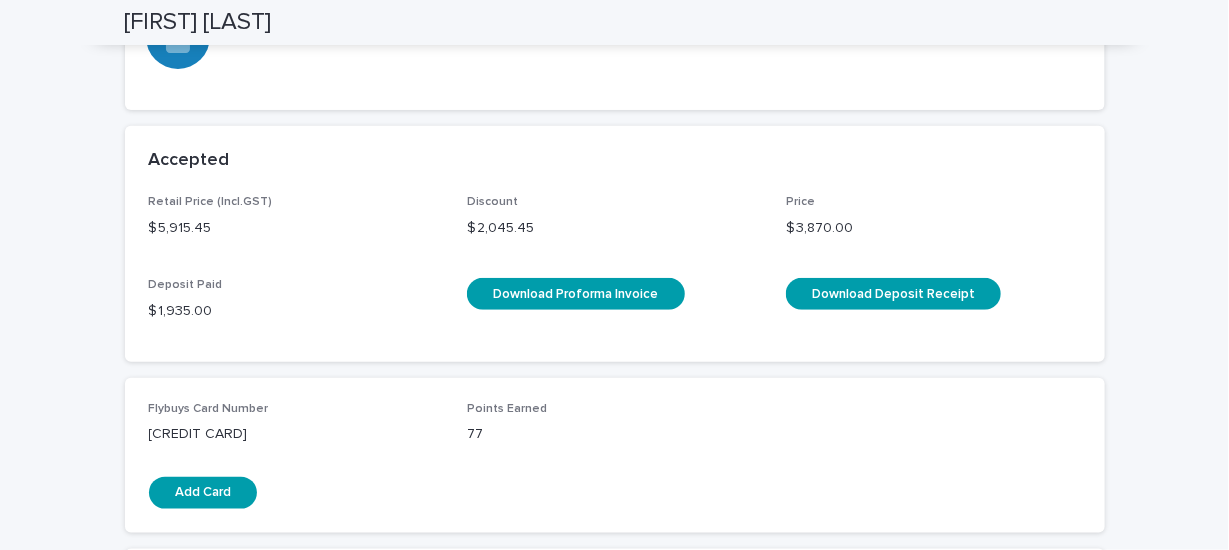 scroll, scrollTop: 3356, scrollLeft: 0, axis: vertical 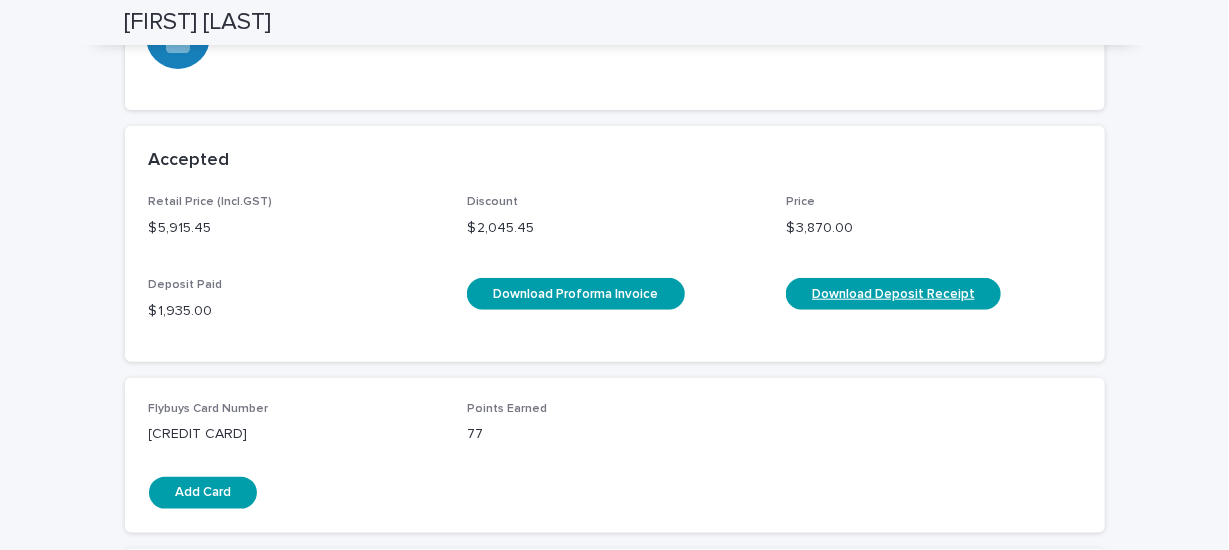 click on "Download Deposit Receipt" at bounding box center [893, 294] 